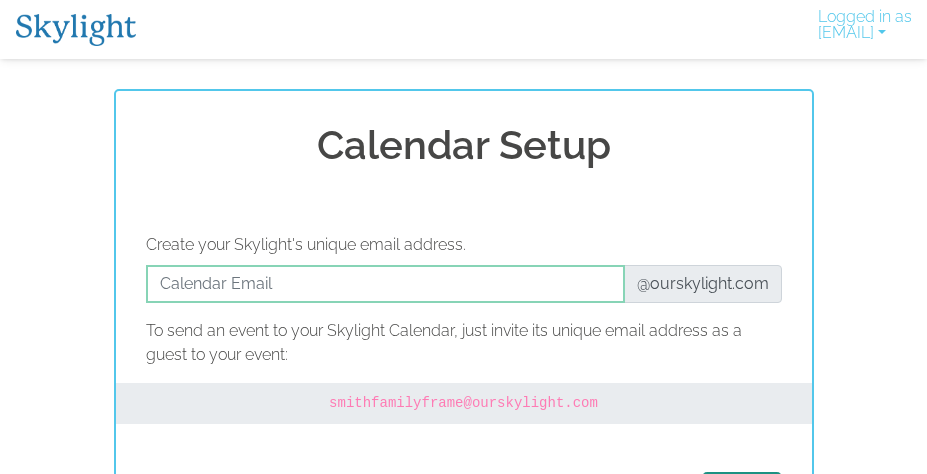 scroll, scrollTop: 58, scrollLeft: 0, axis: vertical 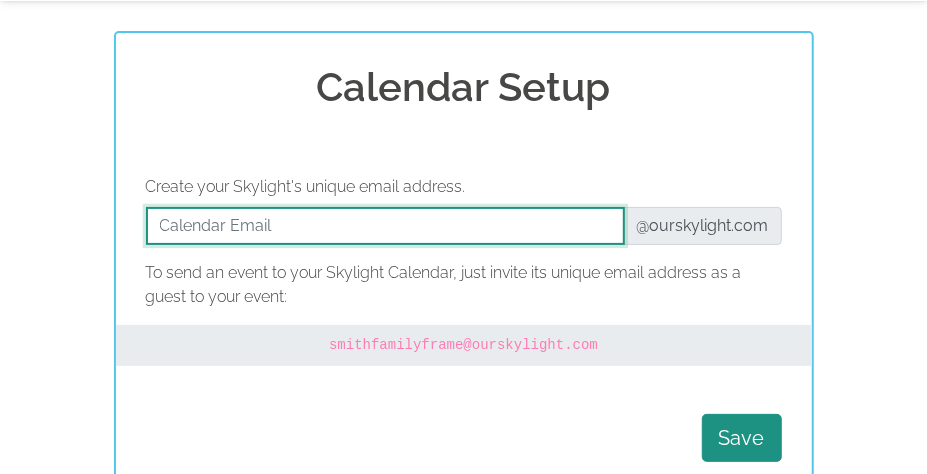 click at bounding box center (385, 226) 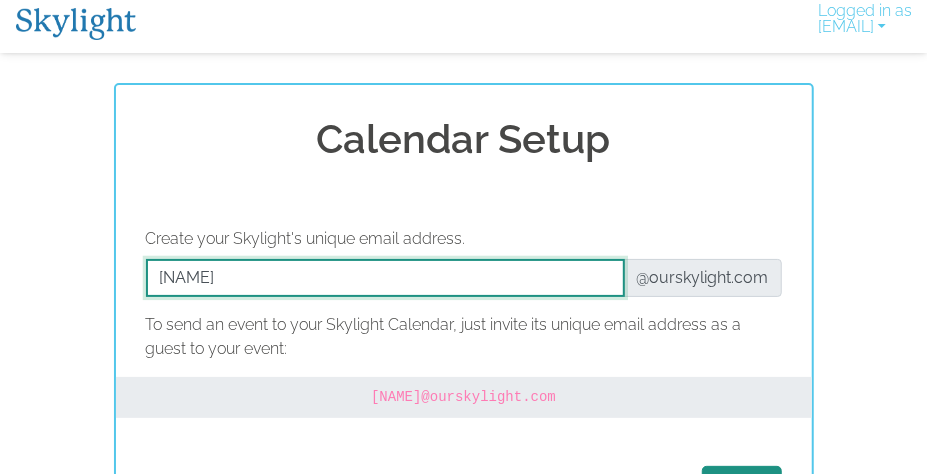 scroll, scrollTop: 0, scrollLeft: 0, axis: both 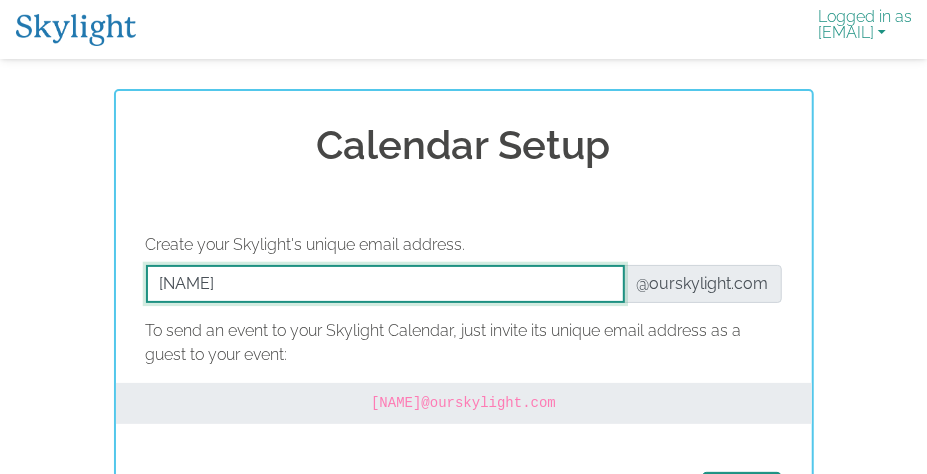 type on "[NAME]" 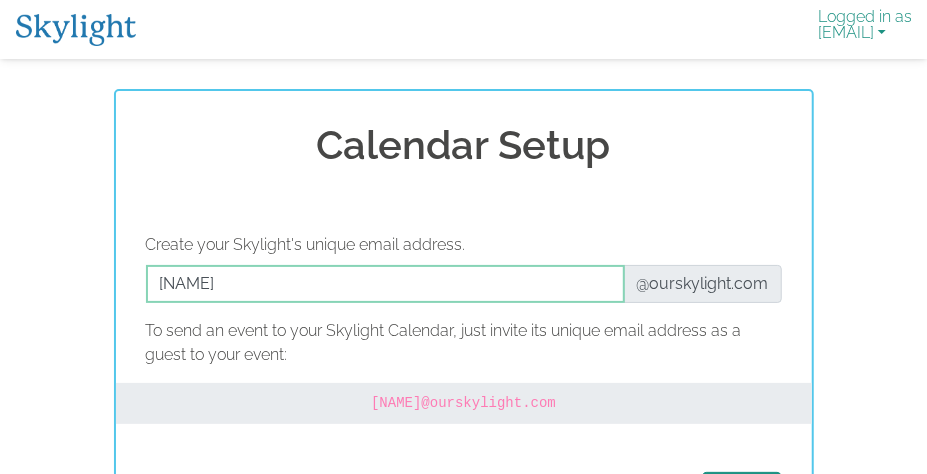 click on "Logged in as [EMAIL]" at bounding box center (865, 29) 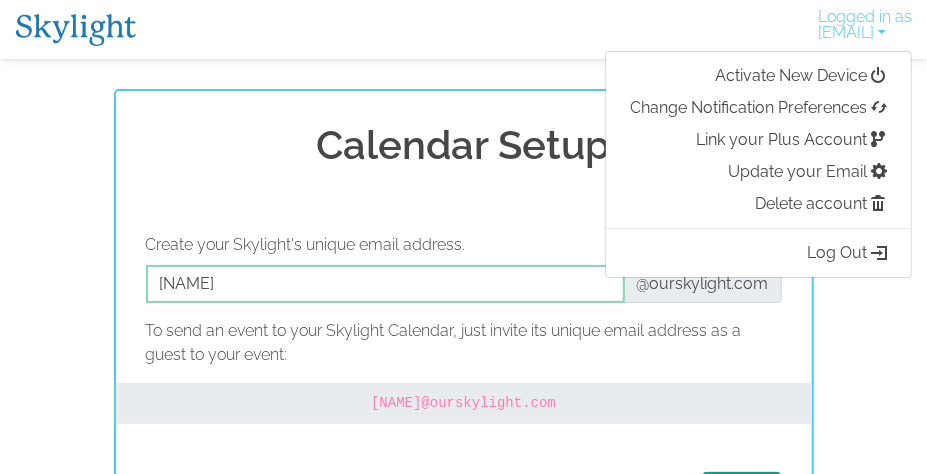 drag, startPoint x: 530, startPoint y: 33, endPoint x: 517, endPoint y: 44, distance: 17.029387 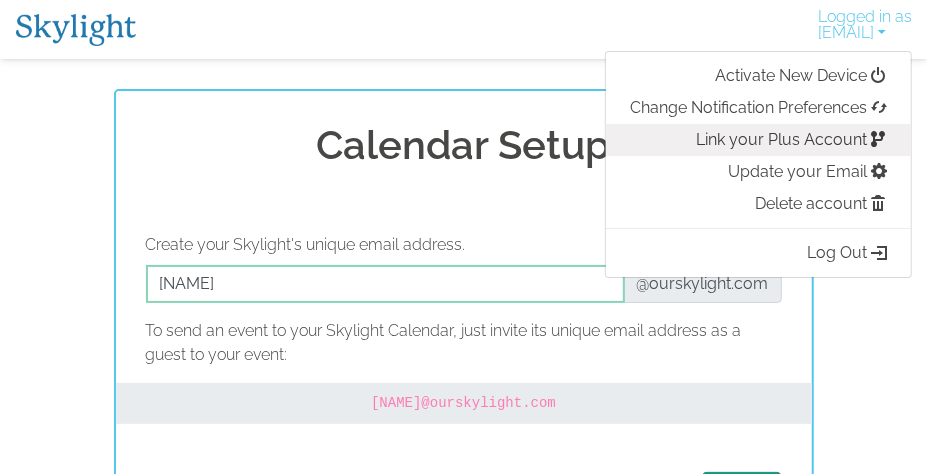 click on "Link your Plus Account" at bounding box center [758, 140] 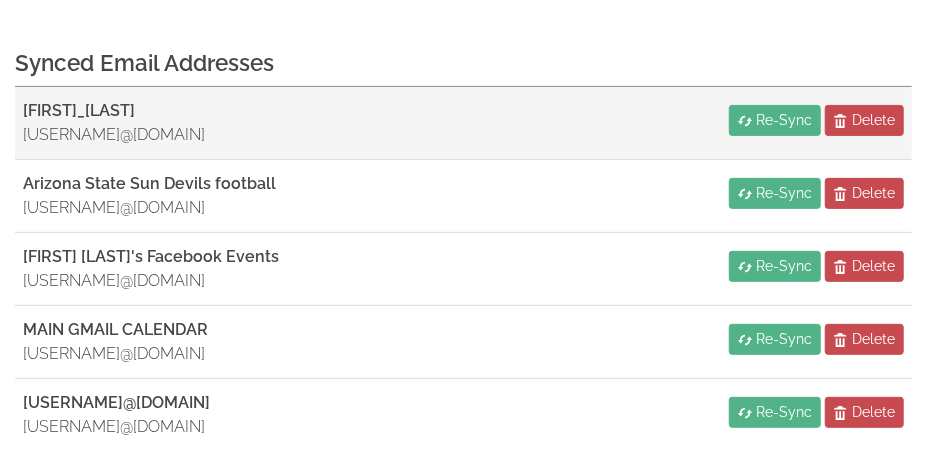 scroll, scrollTop: 269, scrollLeft: 0, axis: vertical 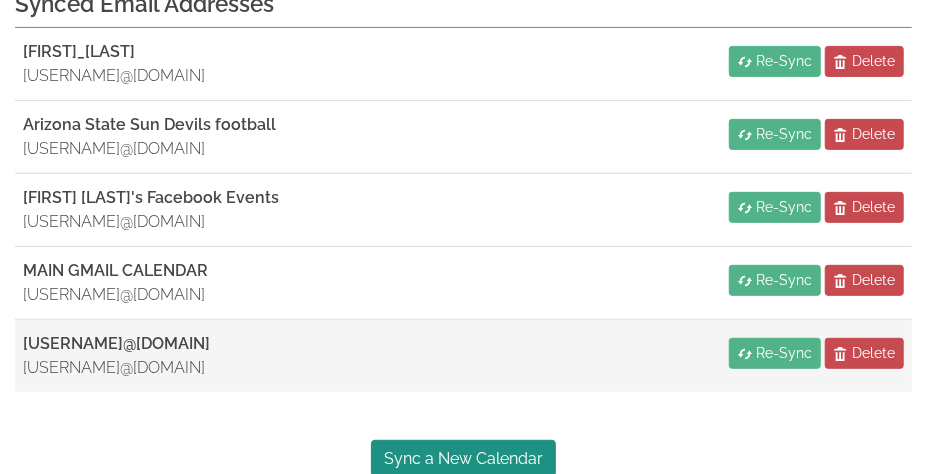 click on "keuge2@gmail.com keuge2@gmail.com  Re-Sync  Delete" at bounding box center (463, 356) 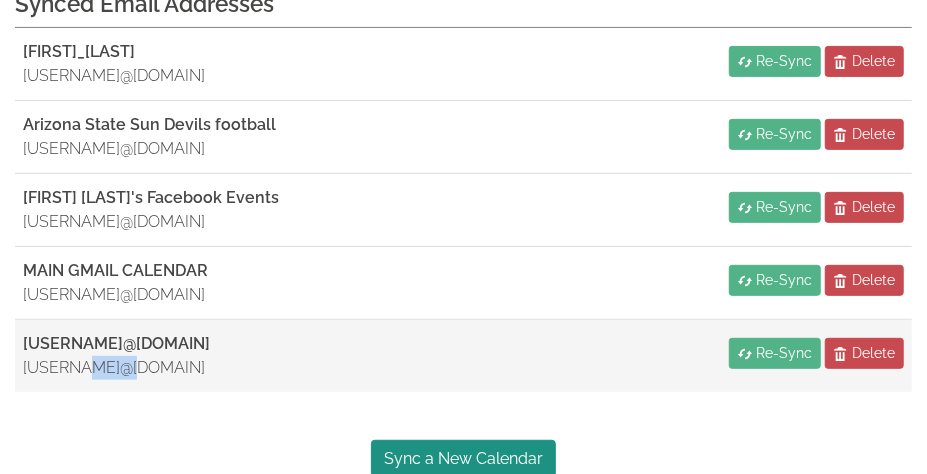 click on "keuge2@gmail.com" at bounding box center [116, 368] 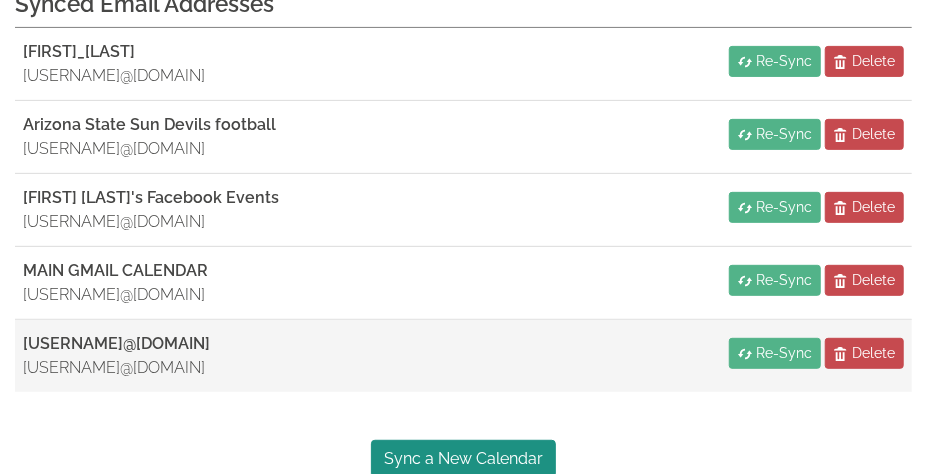 drag, startPoint x: 115, startPoint y: 365, endPoint x: 242, endPoint y: 357, distance: 127.25172 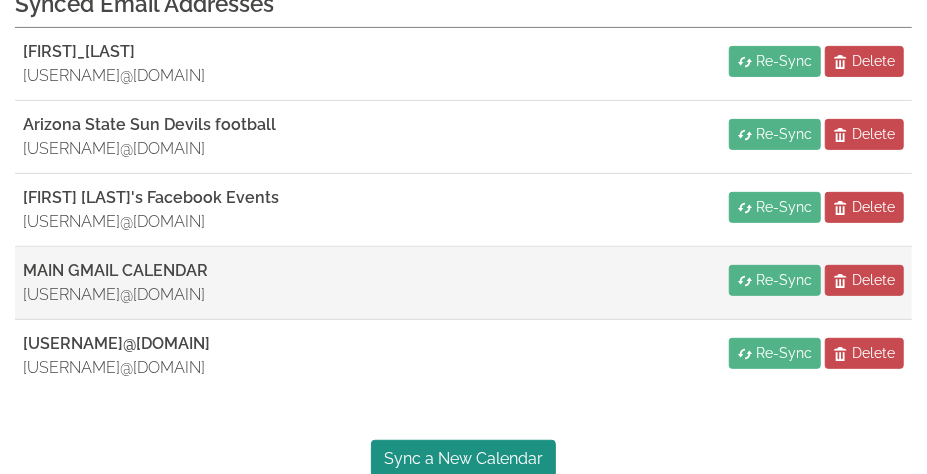 click on "MAIN GMAIL CALENDAR" at bounding box center [115, 270] 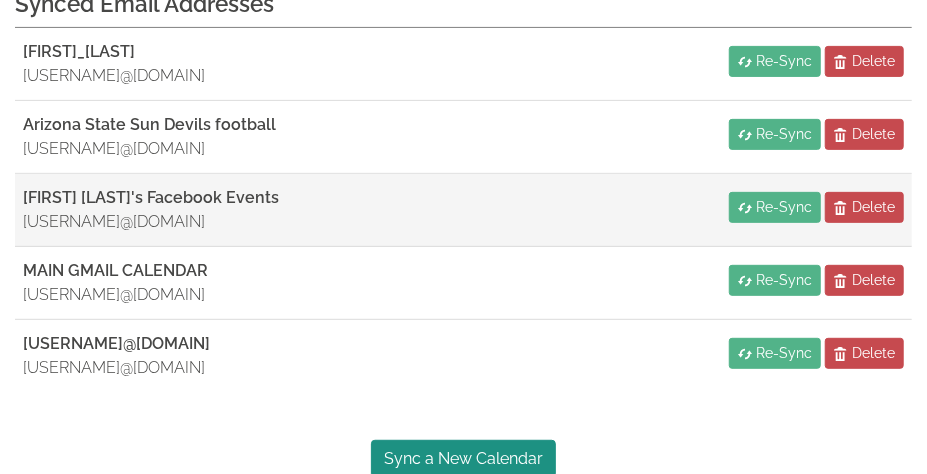 click on "[USERNAME]@example.com" at bounding box center [151, 222] 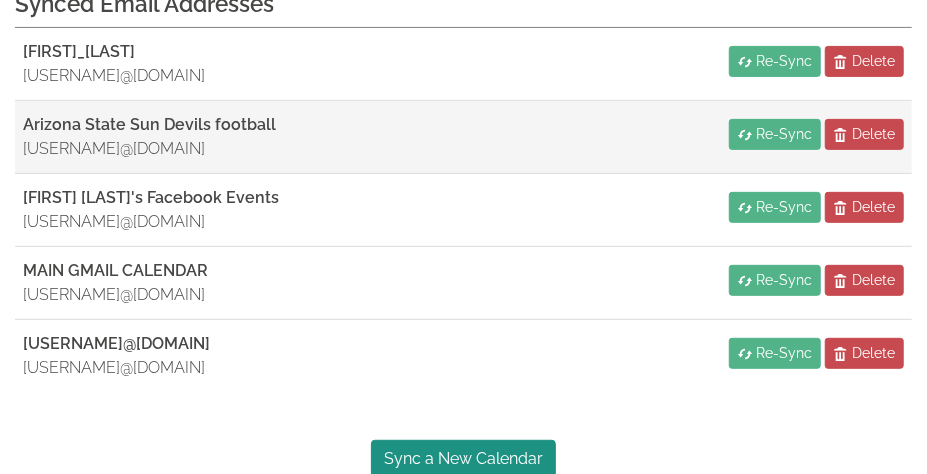 click on "[USERNAME]@example.com" at bounding box center [149, 149] 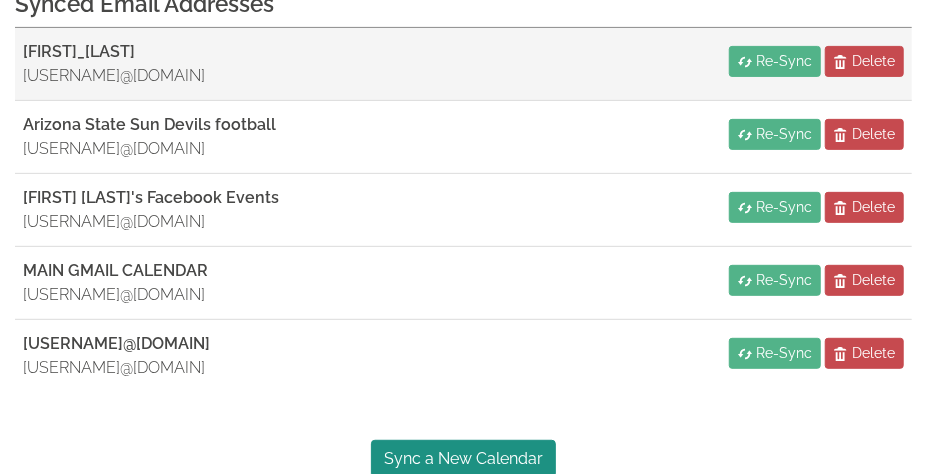 click on "[USERNAME]@example.com" at bounding box center (114, 76) 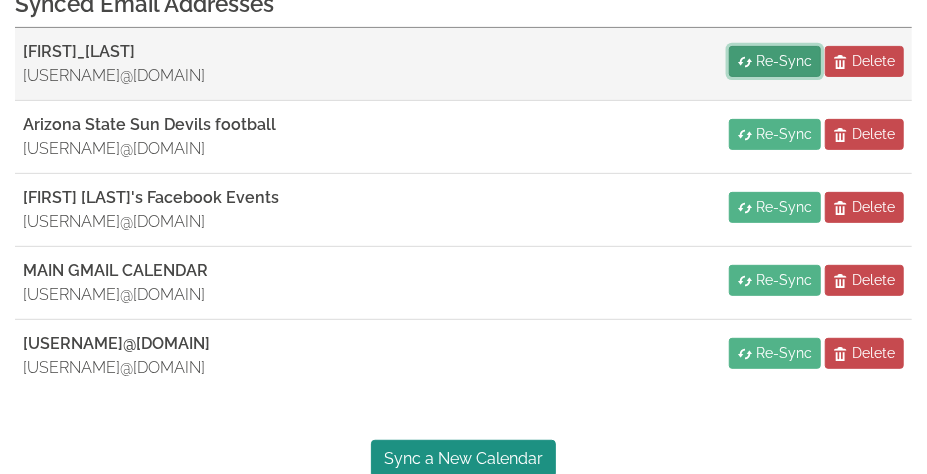 click on "Re-Sync" at bounding box center (775, 61) 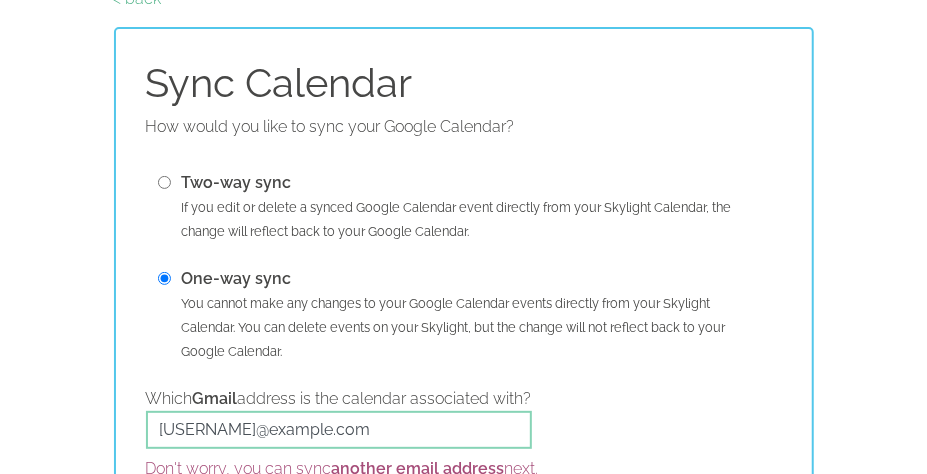 scroll, scrollTop: 0, scrollLeft: 0, axis: both 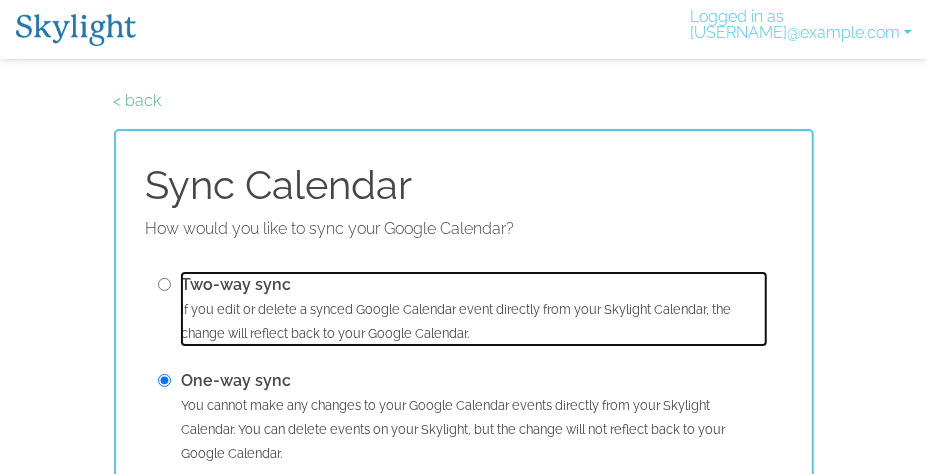 click on "Two-way sync" at bounding box center (237, 284) 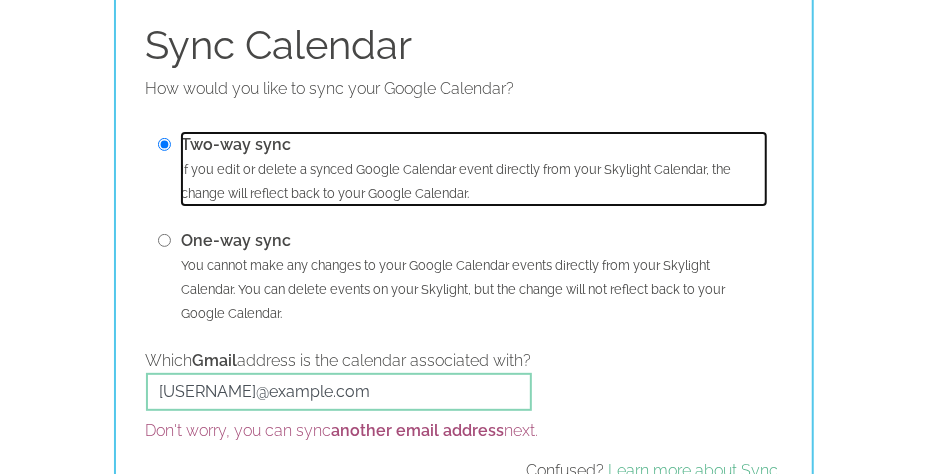 scroll, scrollTop: 257, scrollLeft: 0, axis: vertical 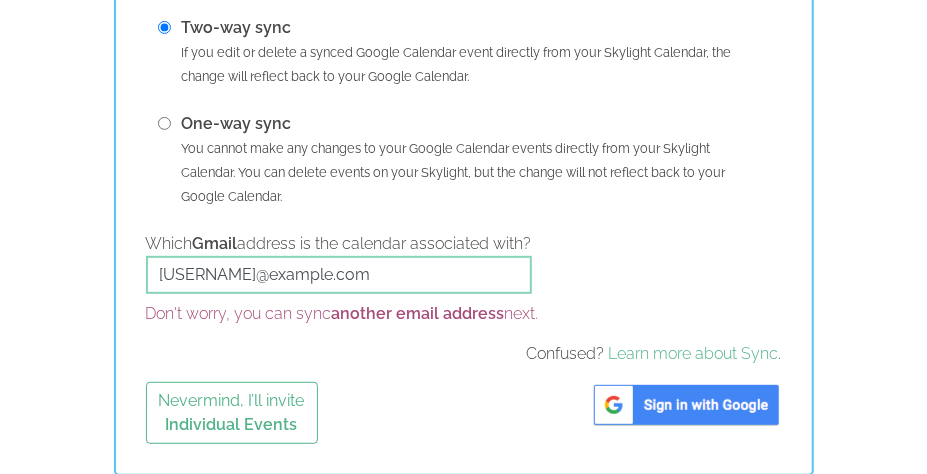 click at bounding box center (686, 405) 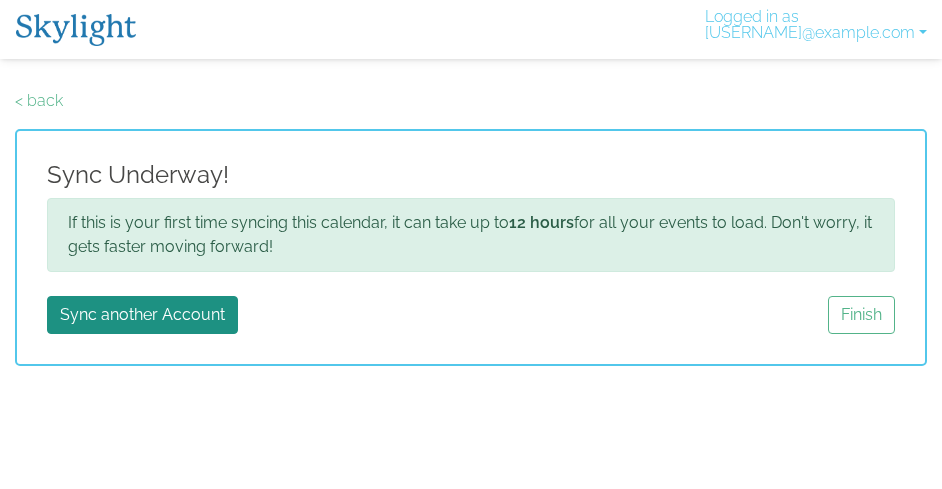 scroll, scrollTop: 0, scrollLeft: 0, axis: both 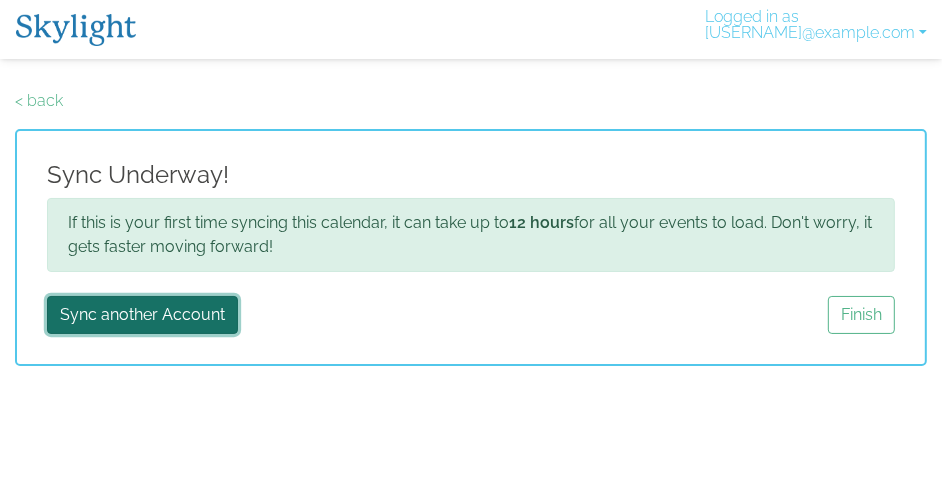 click on "Sync another Account" at bounding box center (142, 315) 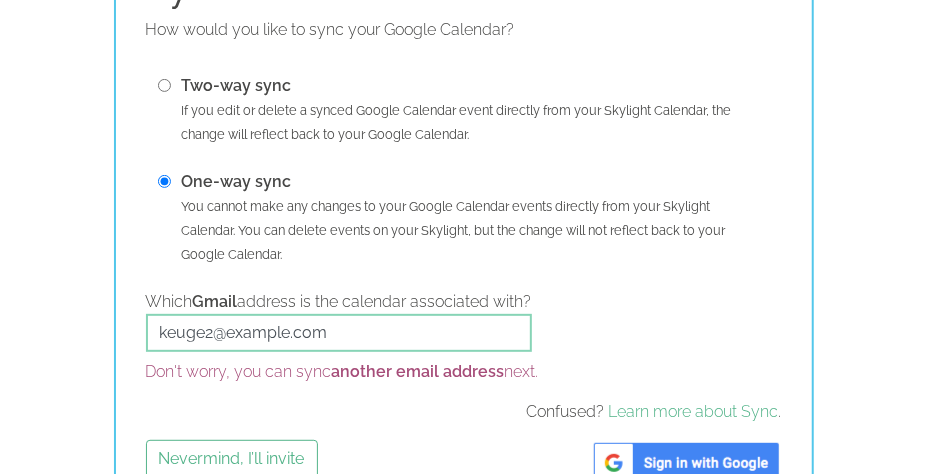 scroll, scrollTop: 200, scrollLeft: 0, axis: vertical 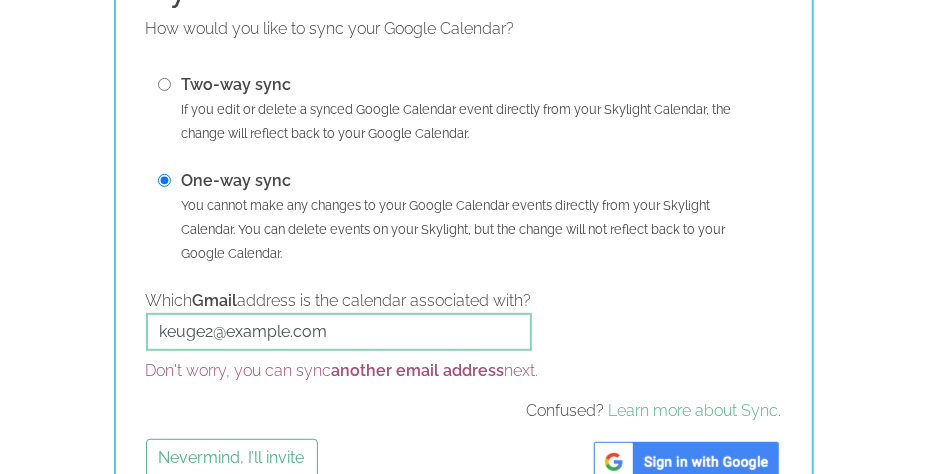 click at bounding box center (164, 84) 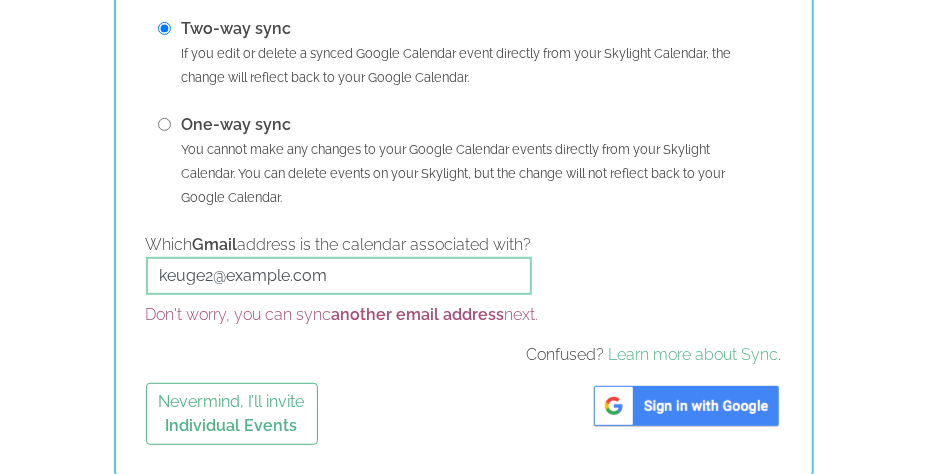 scroll, scrollTop: 257, scrollLeft: 0, axis: vertical 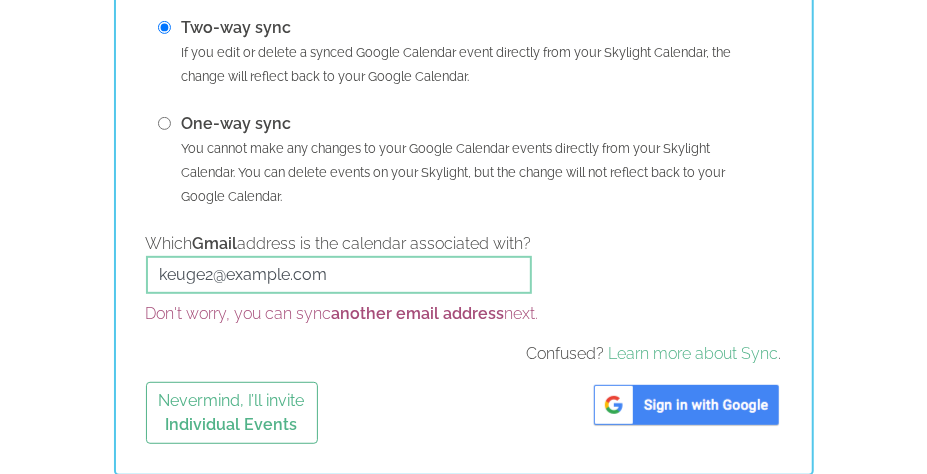 click at bounding box center (686, 405) 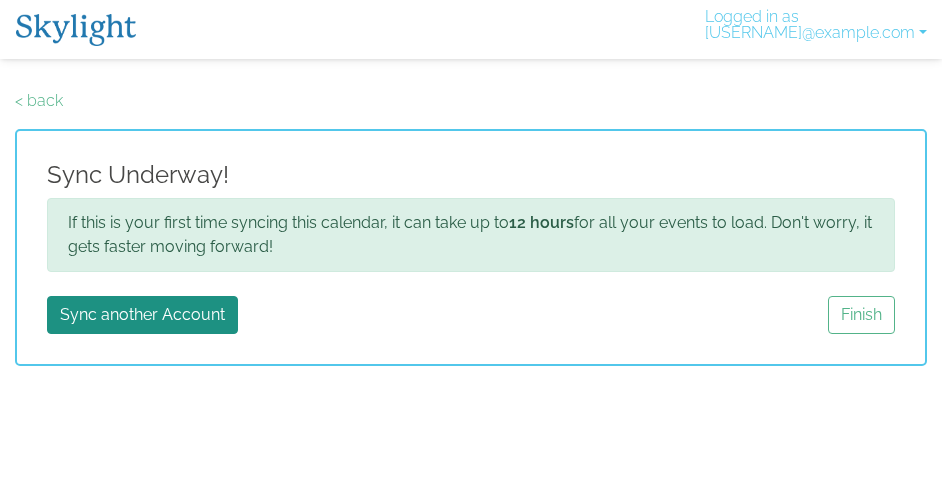 scroll, scrollTop: 0, scrollLeft: 0, axis: both 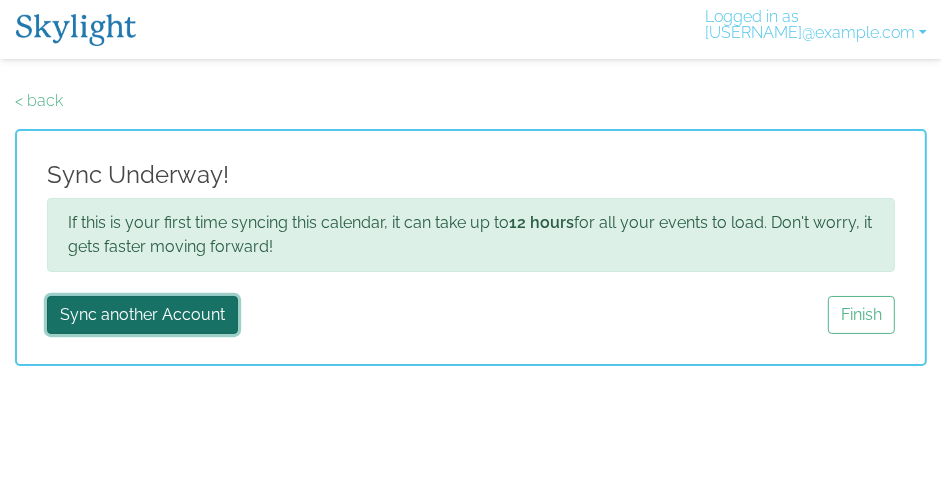 click on "Sync another Account" at bounding box center [142, 315] 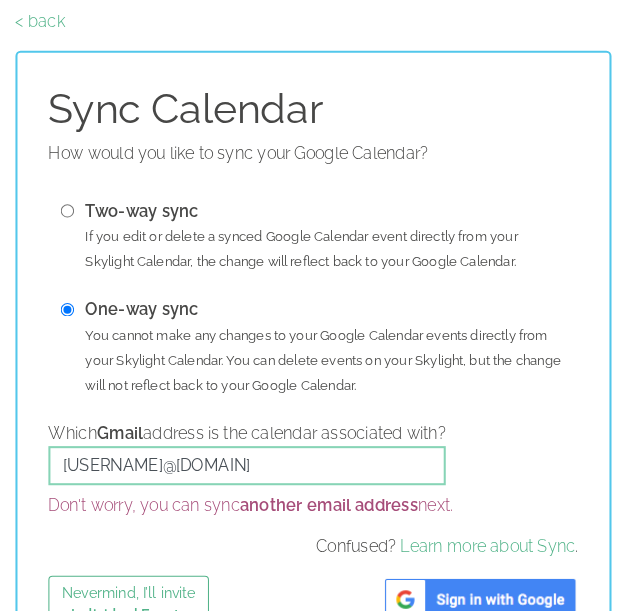scroll, scrollTop: 0, scrollLeft: 0, axis: both 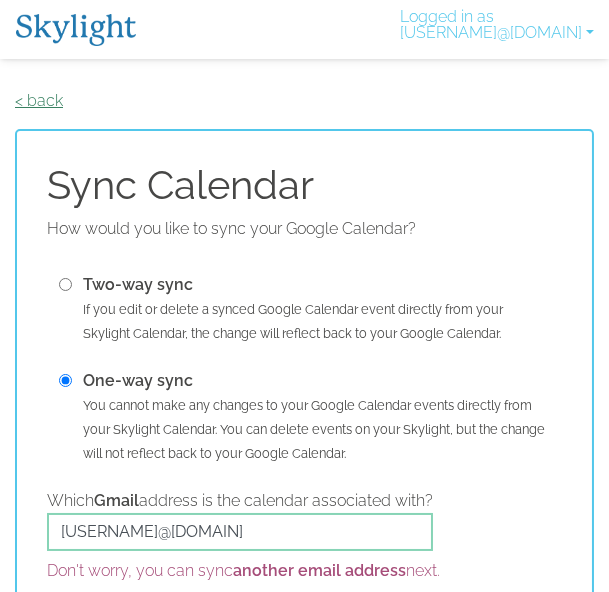 click on "< back" at bounding box center [39, 100] 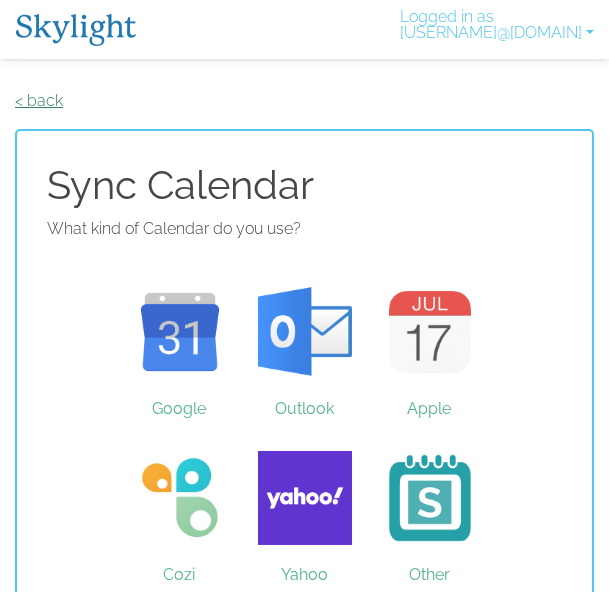 click on "< back" at bounding box center [39, 100] 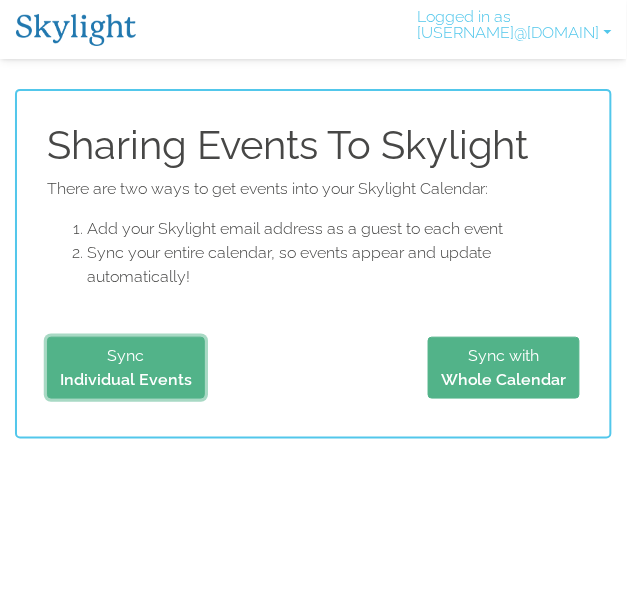 click on "Individual Events" at bounding box center (126, 379) 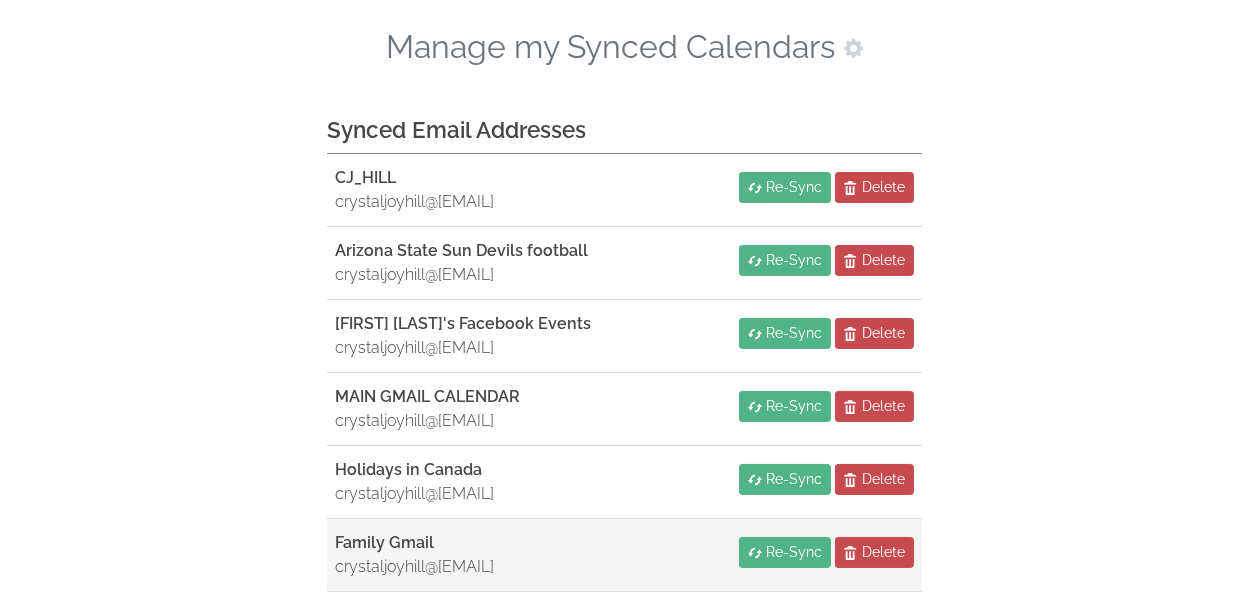 scroll, scrollTop: 58, scrollLeft: 0, axis: vertical 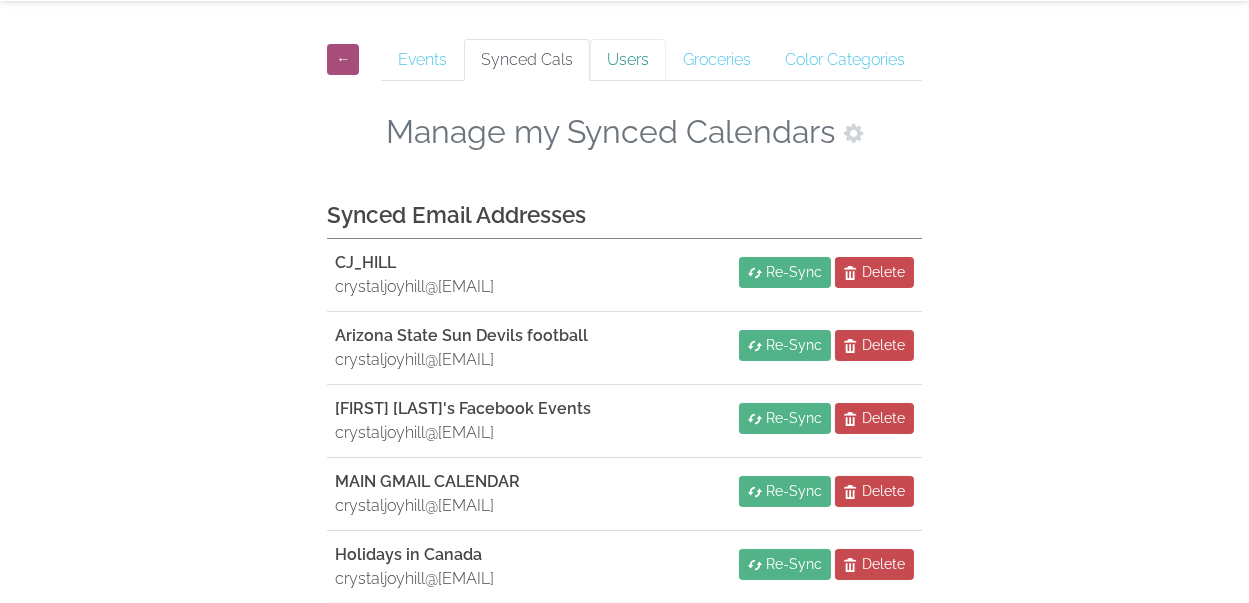 click on "Users" at bounding box center [628, 60] 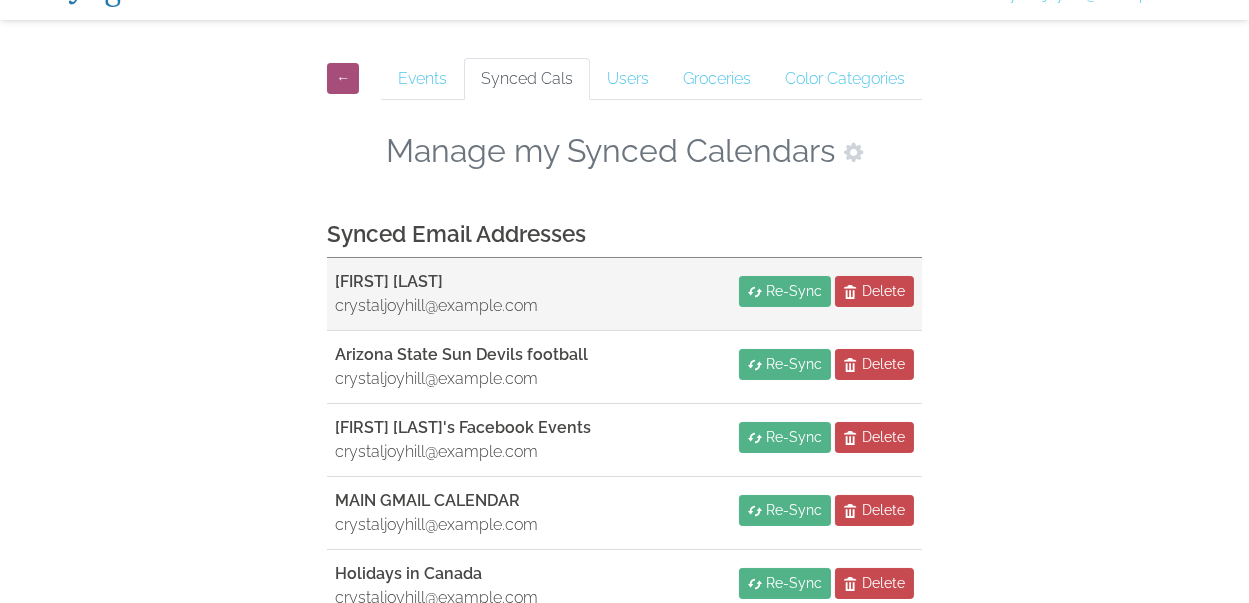 scroll, scrollTop: 250, scrollLeft: 0, axis: vertical 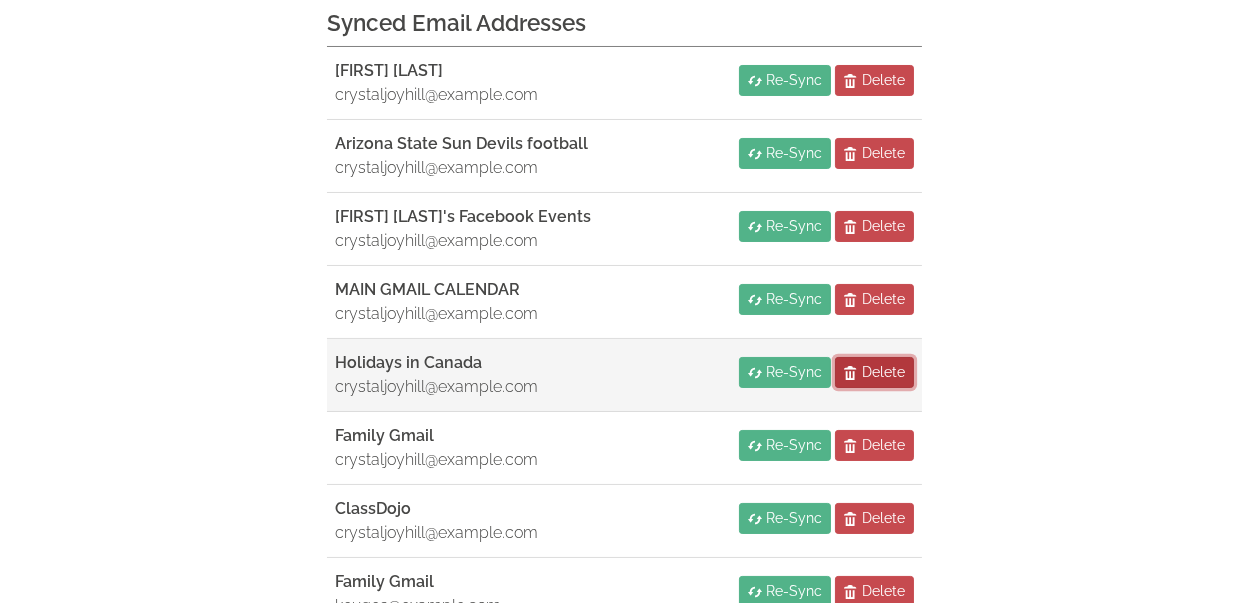 click on "Delete" at bounding box center (883, 372) 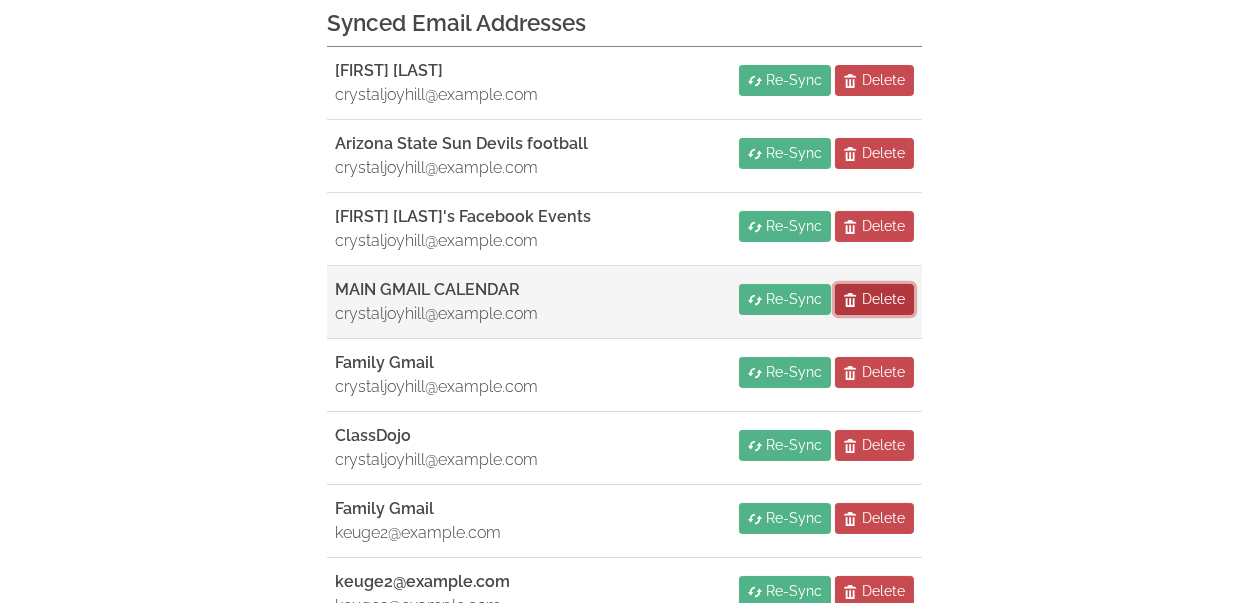 click on "Delete" at bounding box center (883, 299) 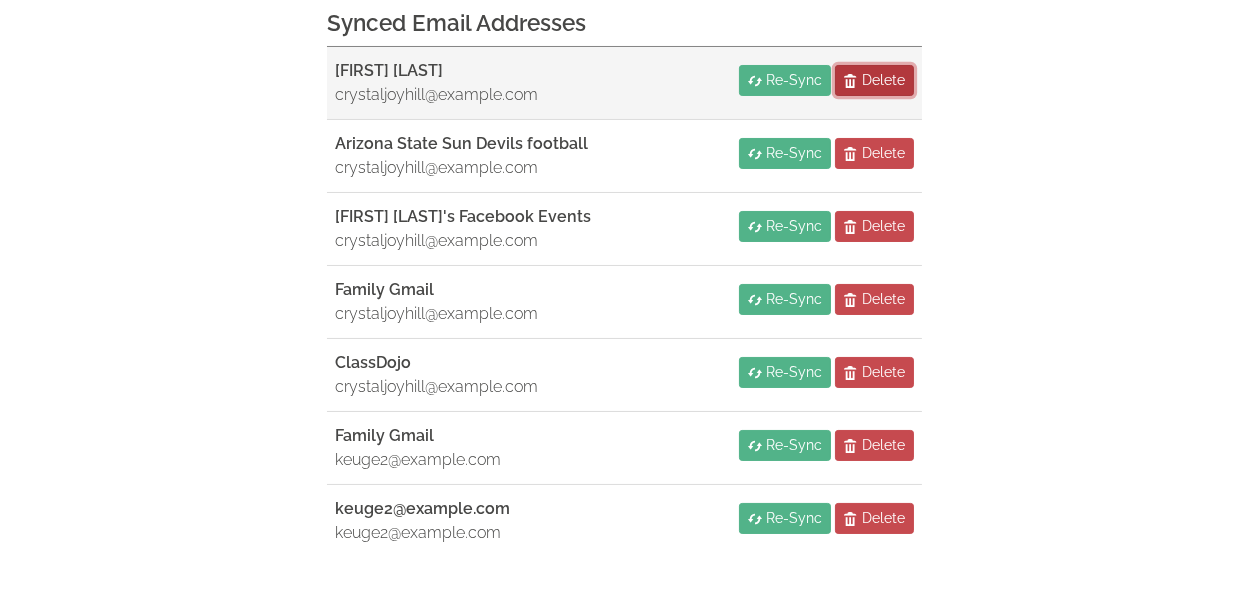 click on "Delete" at bounding box center (883, 80) 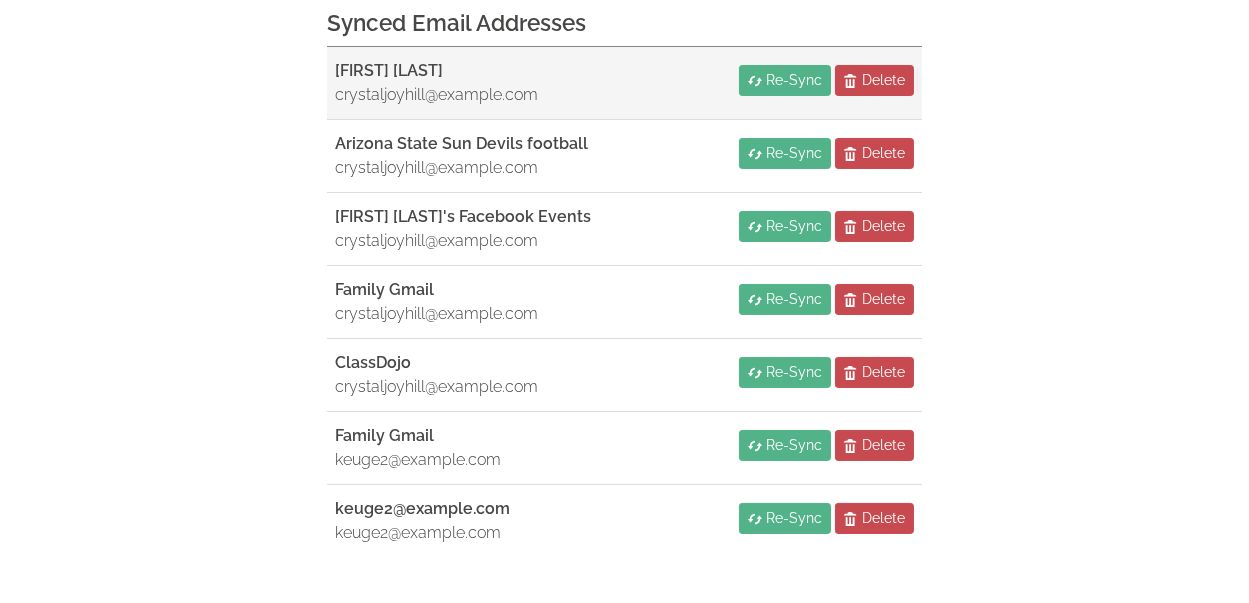 scroll, scrollTop: 214, scrollLeft: 0, axis: vertical 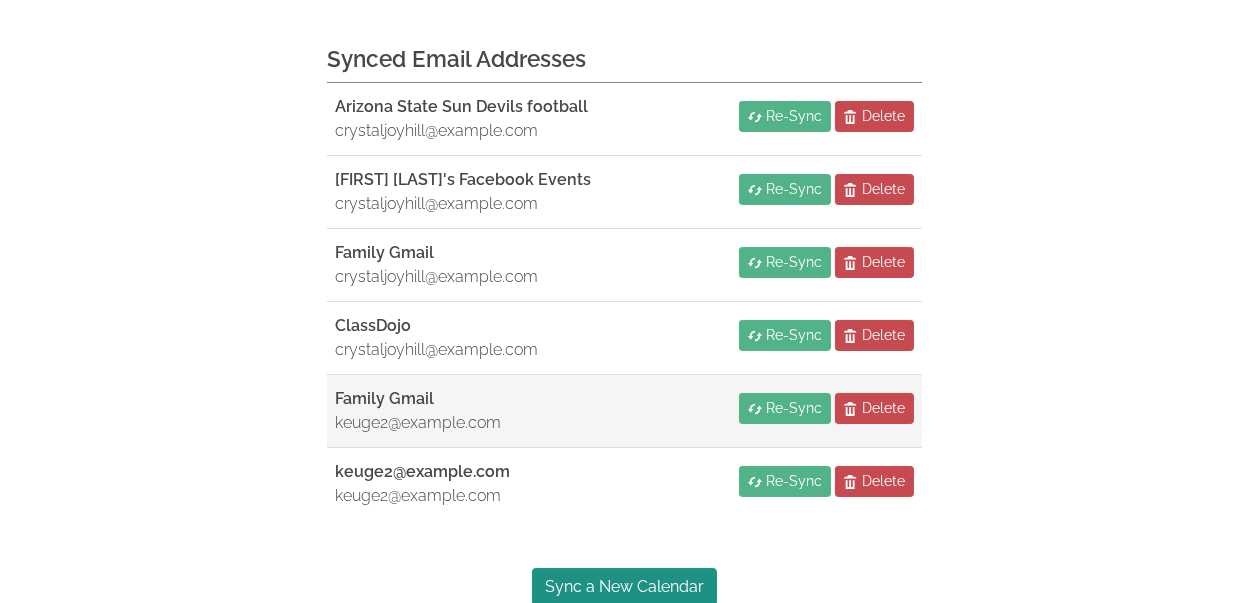 click on "keuge2@gmail.com" at bounding box center [418, 423] 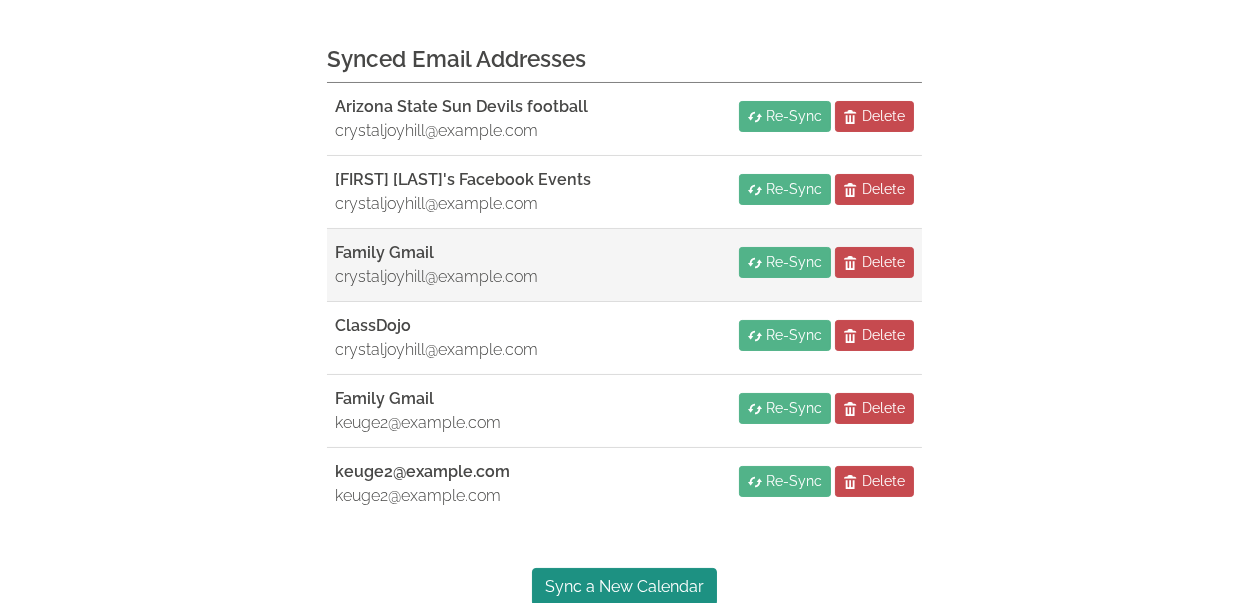 click on "[USERNAME]@example.com" at bounding box center [436, 277] 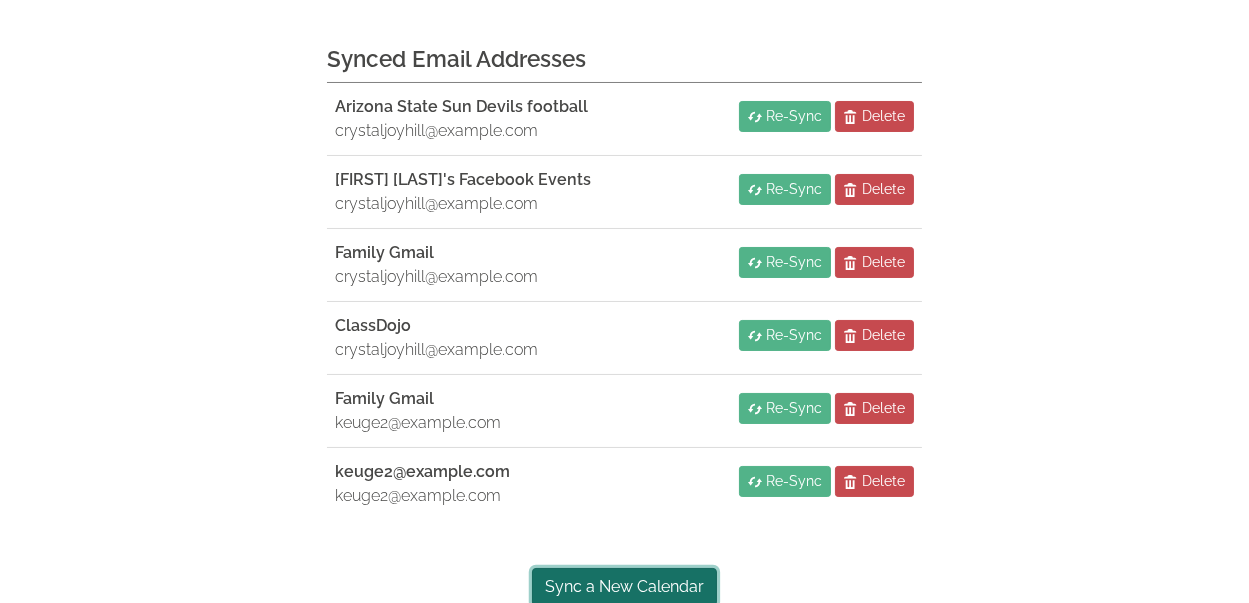 click on "Sync a New Calendar" at bounding box center [624, 587] 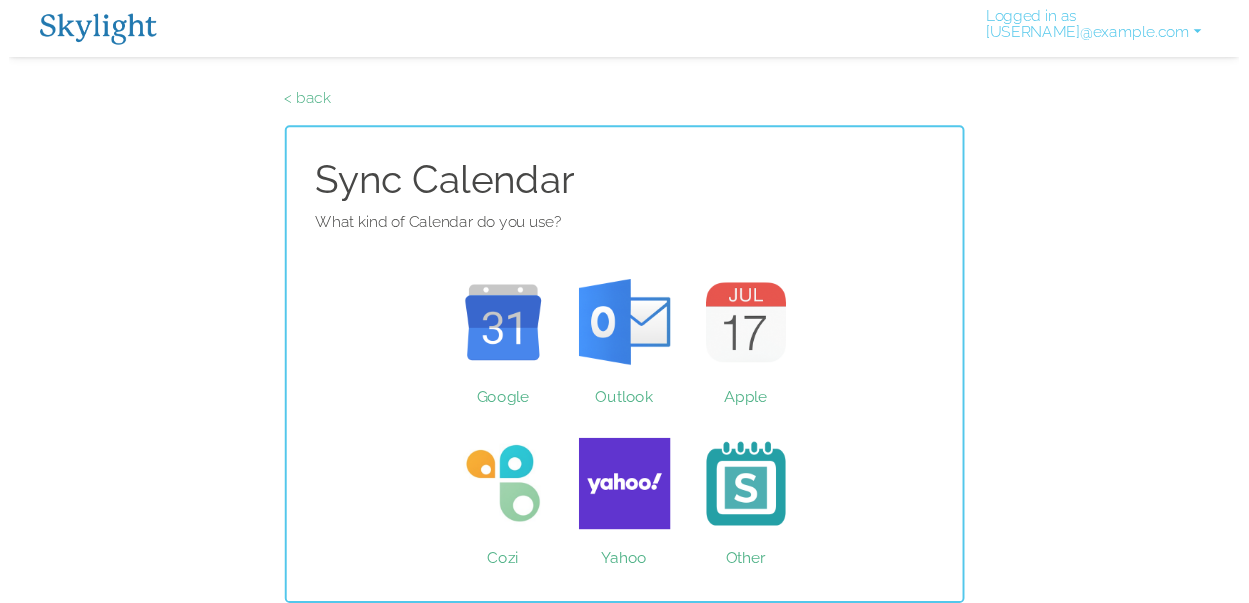 scroll, scrollTop: 0, scrollLeft: 0, axis: both 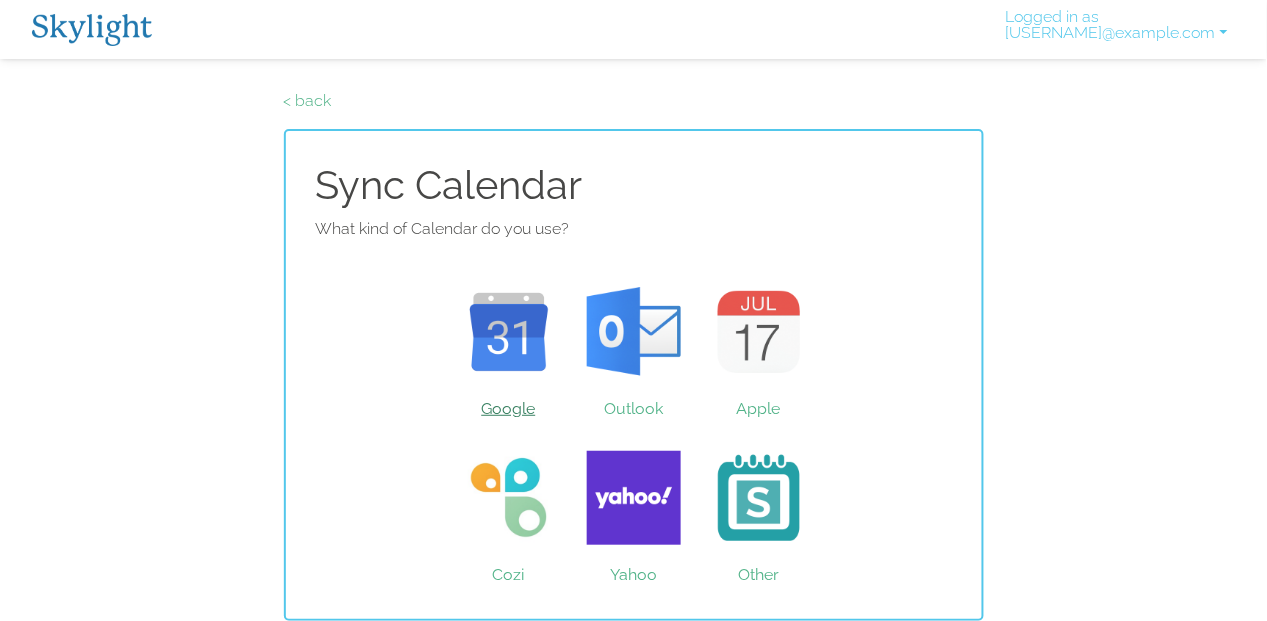 click on "Google" at bounding box center (508, 332) 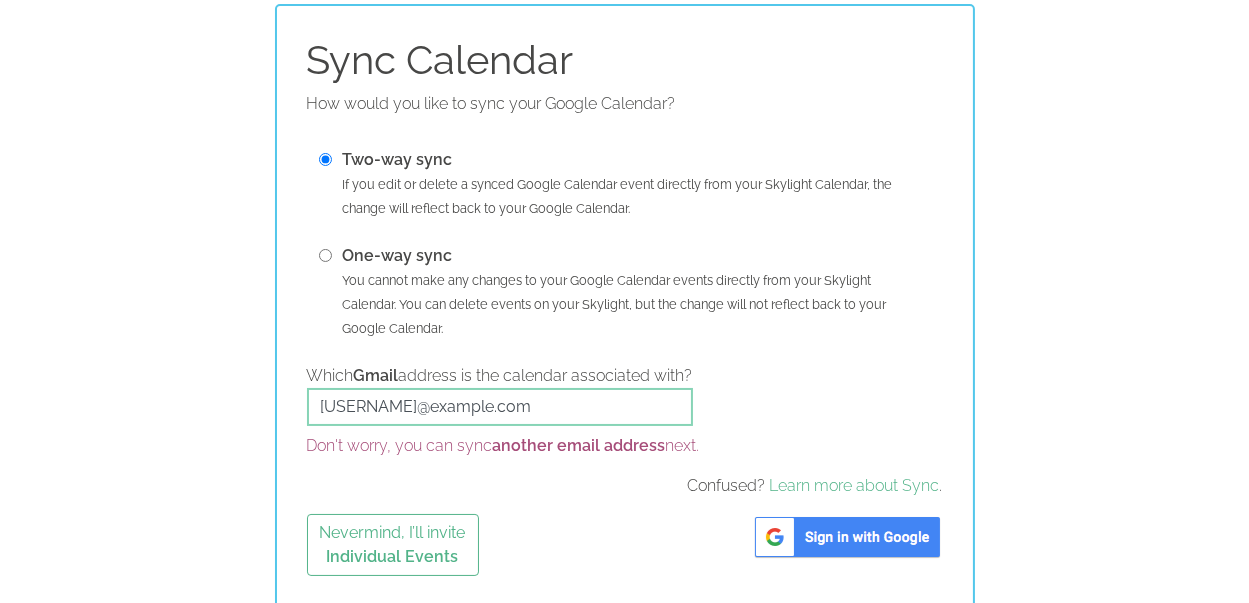 scroll, scrollTop: 128, scrollLeft: 0, axis: vertical 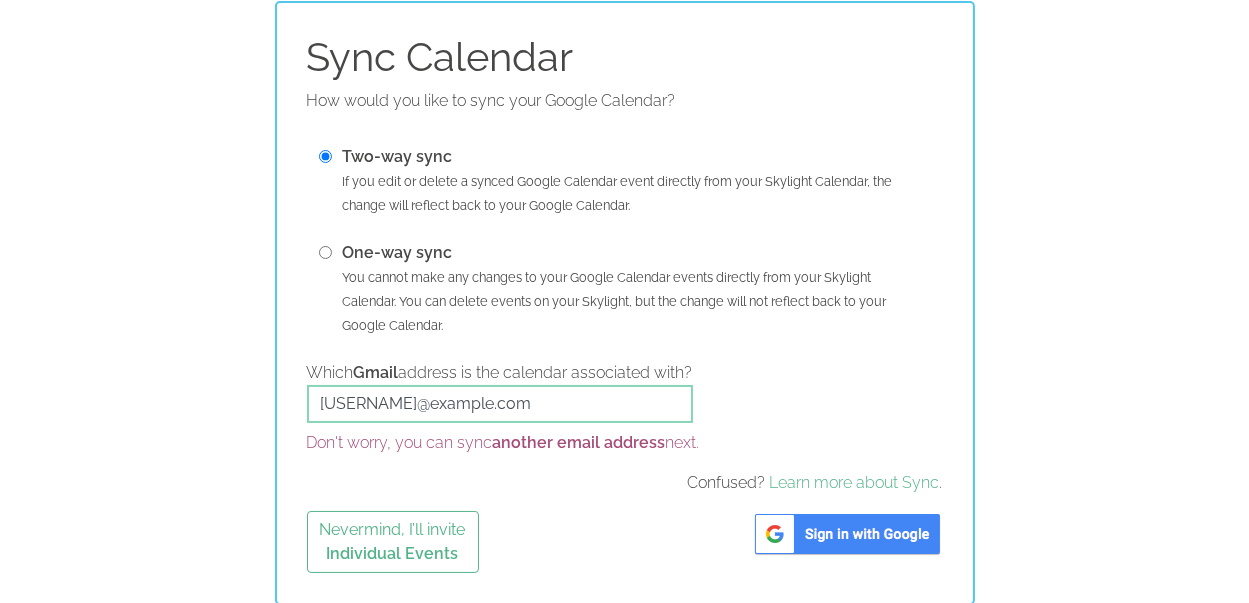 click at bounding box center [847, 534] 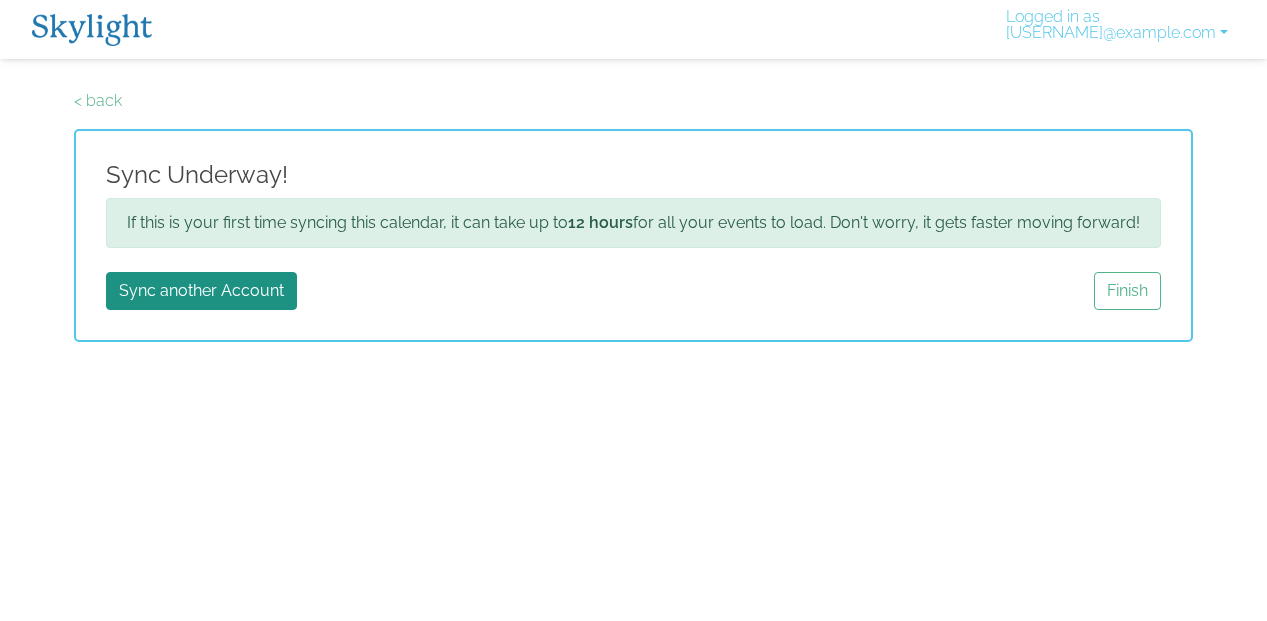 scroll, scrollTop: 0, scrollLeft: 0, axis: both 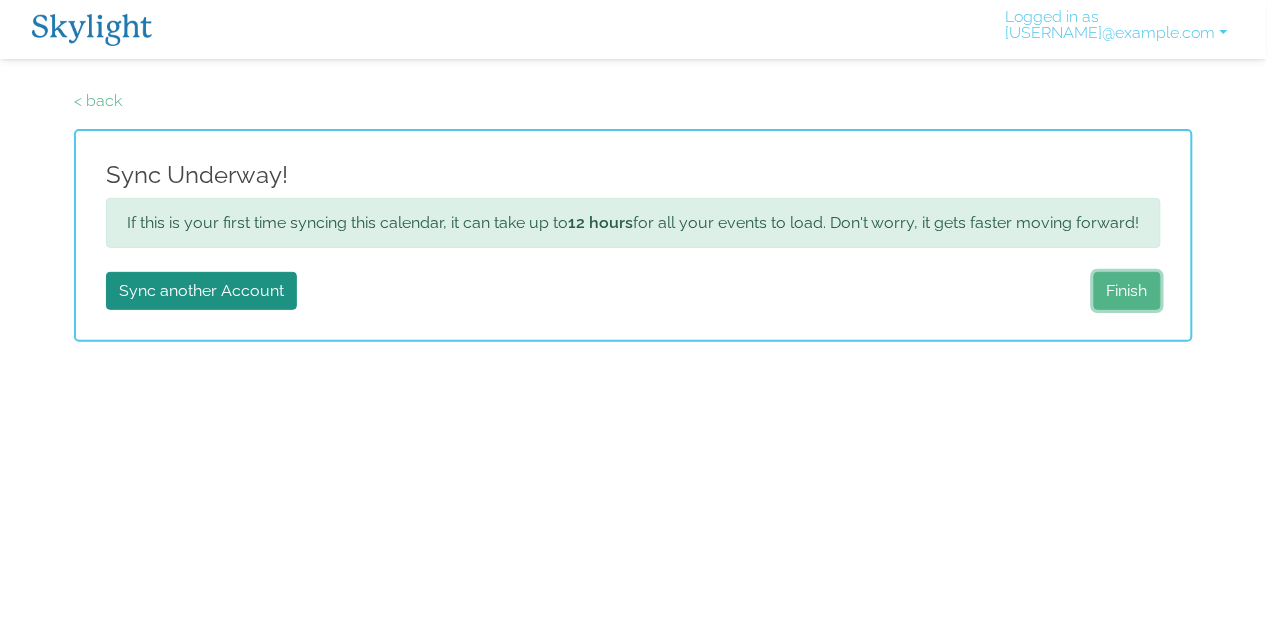 click on "Finish" at bounding box center (1127, 291) 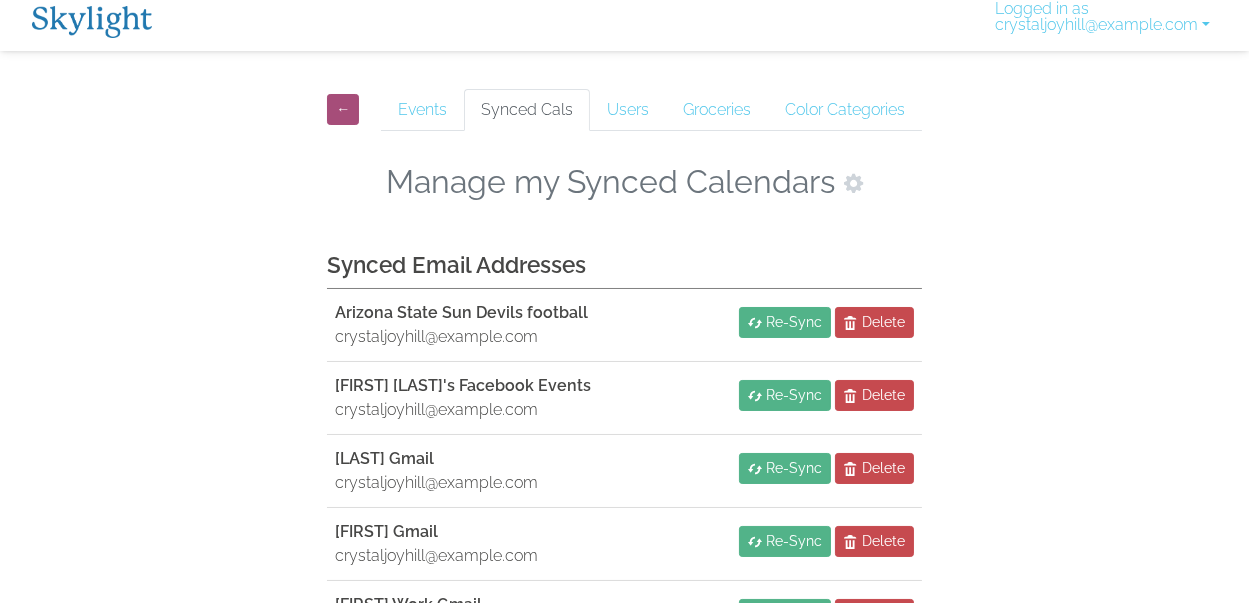 scroll, scrollTop: 0, scrollLeft: 0, axis: both 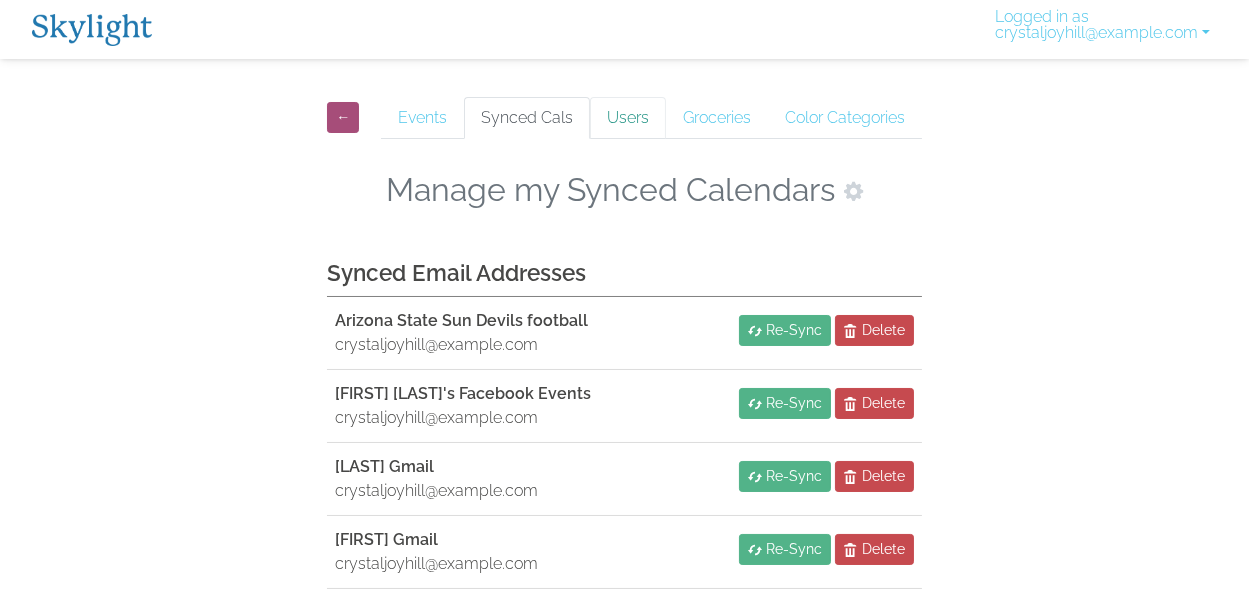 click on "Users" at bounding box center [628, 118] 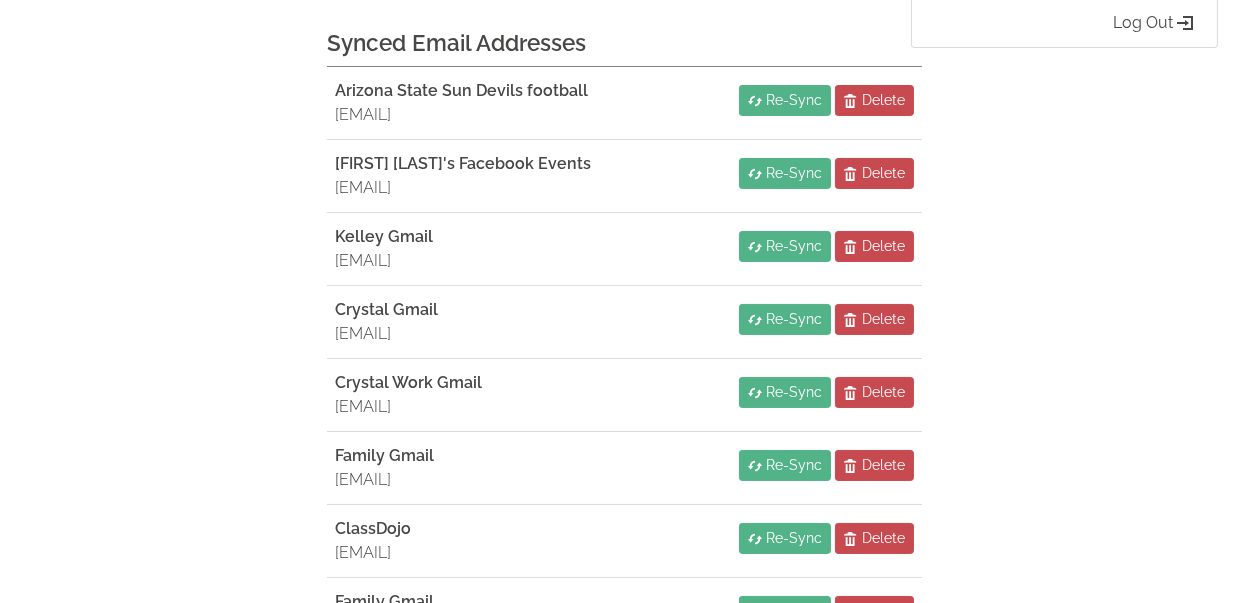 scroll, scrollTop: 0, scrollLeft: 0, axis: both 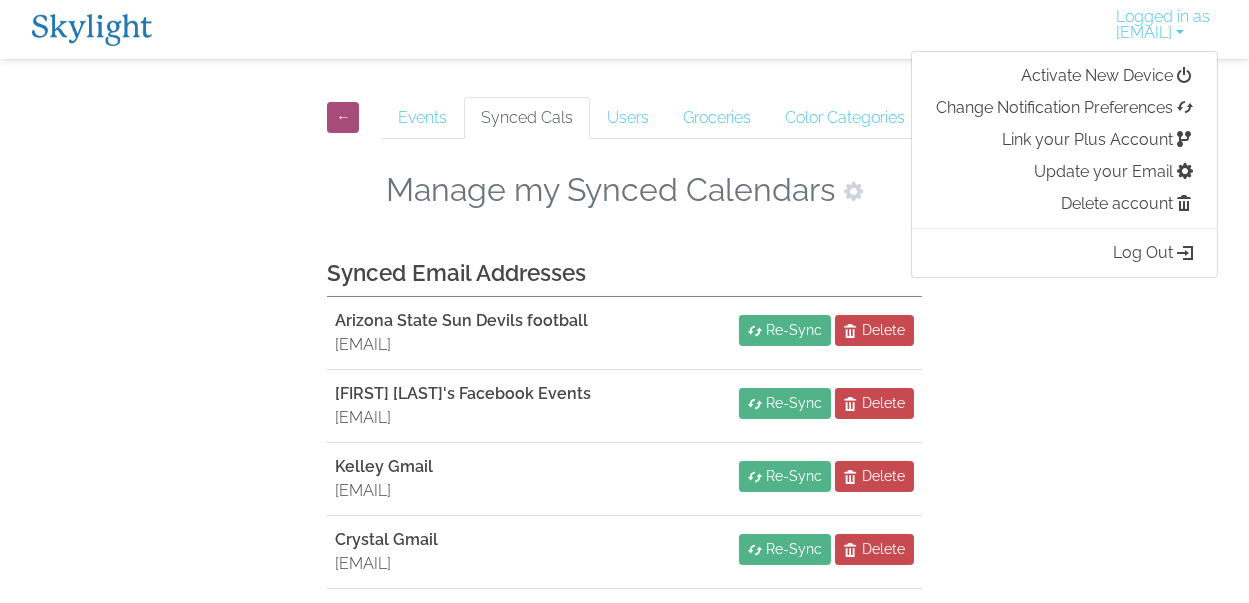 click on "← Events Synced Cals Users Groceries Color Categories Manage my Synced Calendars Synced Email Addresses Arizona State Sun Devils football [EMAIL]  Re-Sync  Delete [FIRST] [LAST]'s Facebook Events [EMAIL]  Re-Sync  Delete [NAME] Gmail [EMAIL]  Re-Sync  Delete [NAME] Gmail [EMAIL]  Re-Sync  Delete [NAME] Work Gmail [EMAIL]  Re-Sync  Delete Family Gmail [EMAIL]  Re-Sync  Delete ClassDojo [EMAIL]  Re-Sync  Delete Family Gmail [EMAIL]  Re-Sync  Delete [EMAIL] [EMAIL]  Re-Sync  Delete Sync a New Calendar" at bounding box center [624, 564] 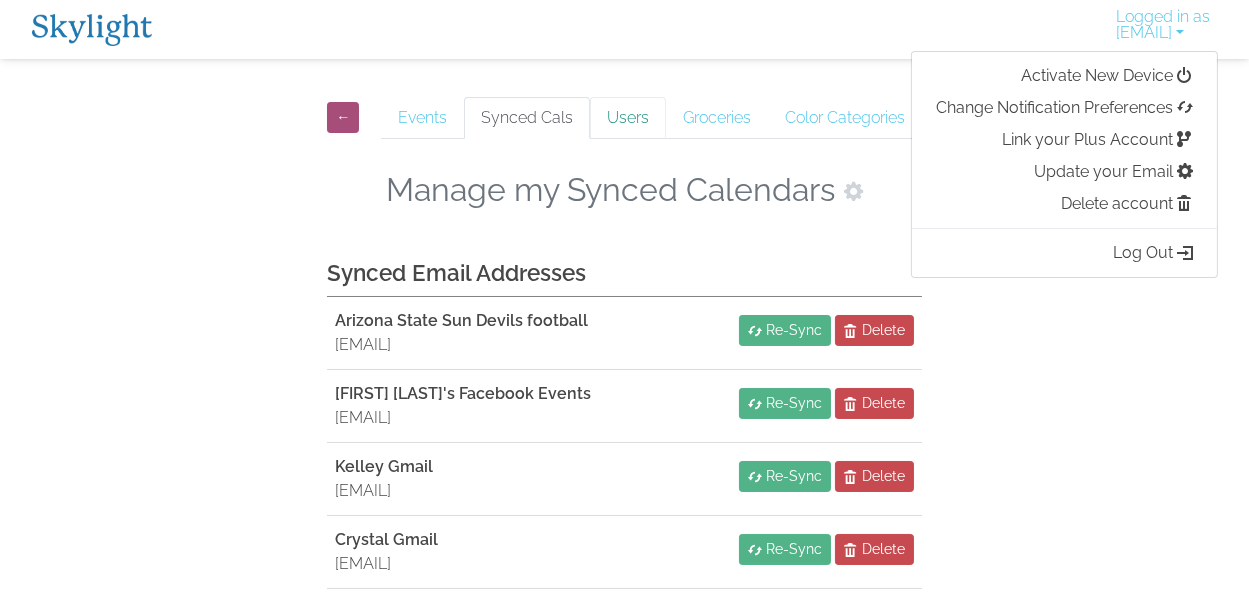 click on "Users" at bounding box center (628, 118) 